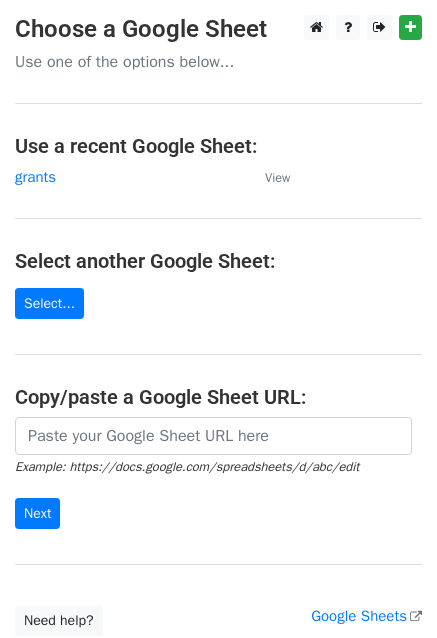 scroll, scrollTop: 0, scrollLeft: 0, axis: both 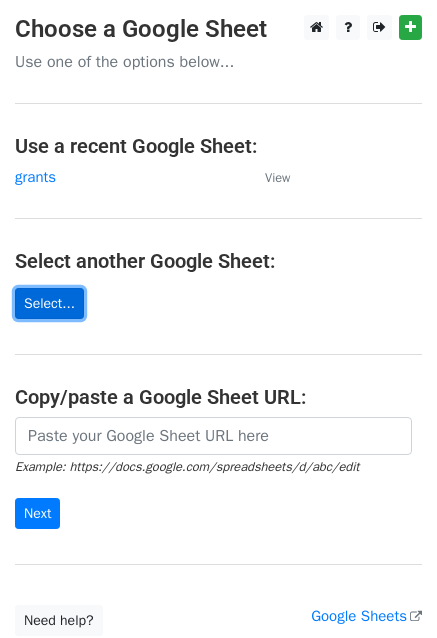click on "Select..." at bounding box center (49, 303) 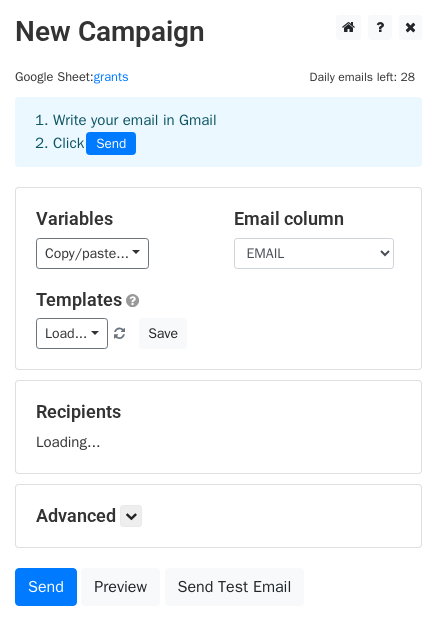 scroll, scrollTop: 0, scrollLeft: 0, axis: both 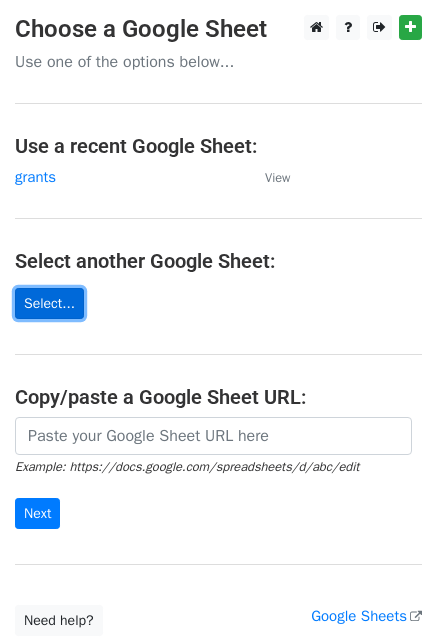 click on "Select..." at bounding box center [49, 303] 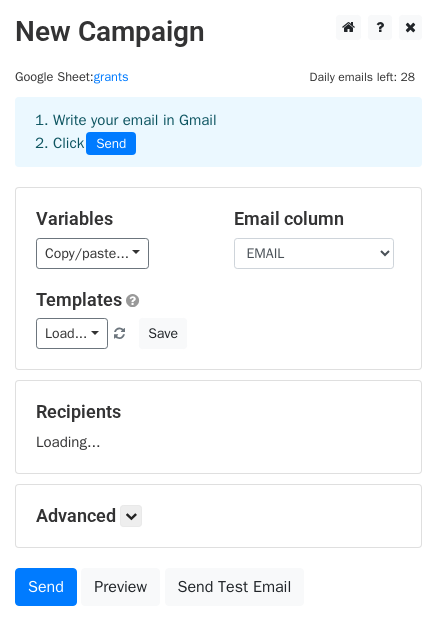 scroll, scrollTop: 0, scrollLeft: 0, axis: both 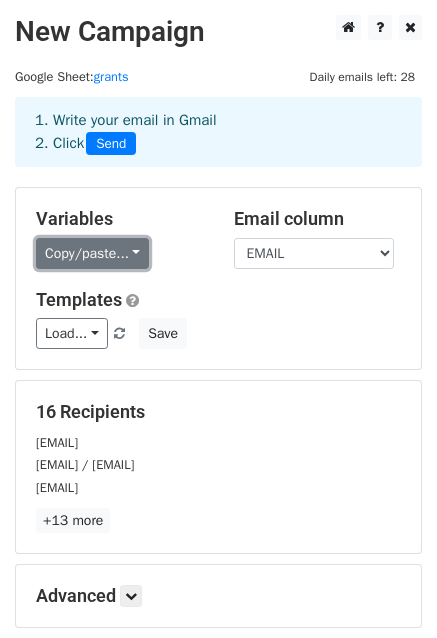click on "Copy/paste..." at bounding box center (92, 253) 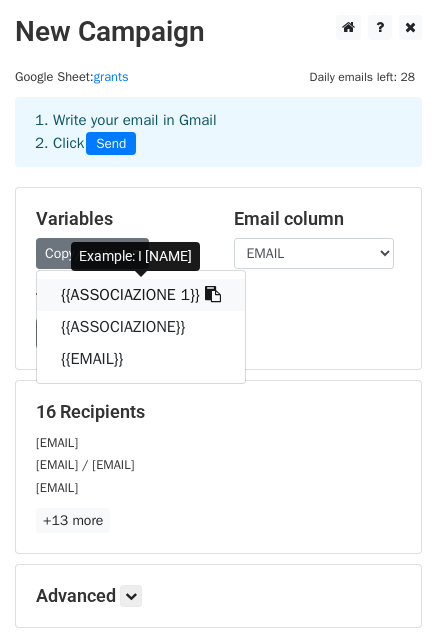 click on "{{ASSOCIAZIONE 1}}" at bounding box center (141, 295) 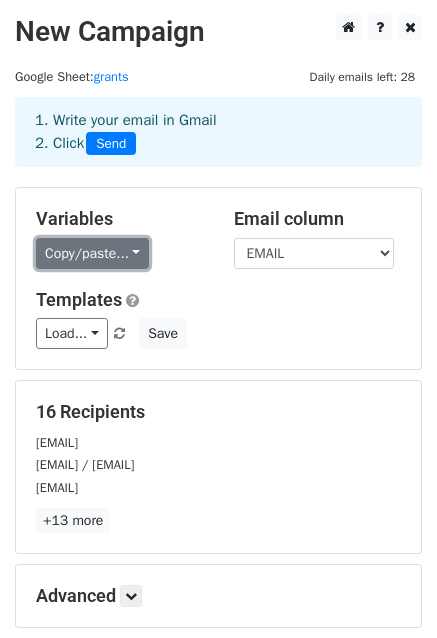 click on "Copy/paste..." at bounding box center (92, 253) 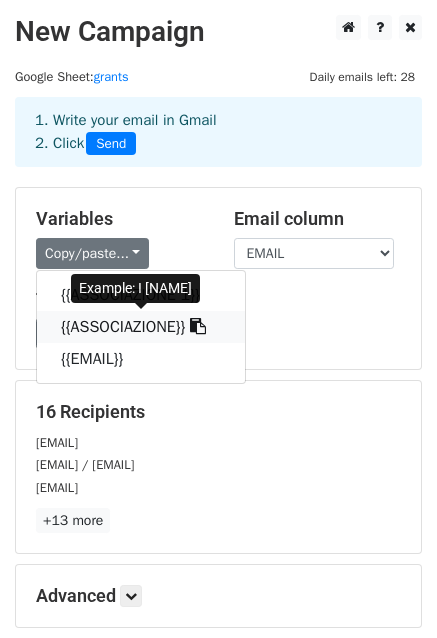 click on "{{ASSOCIAZIONE}}" at bounding box center (141, 327) 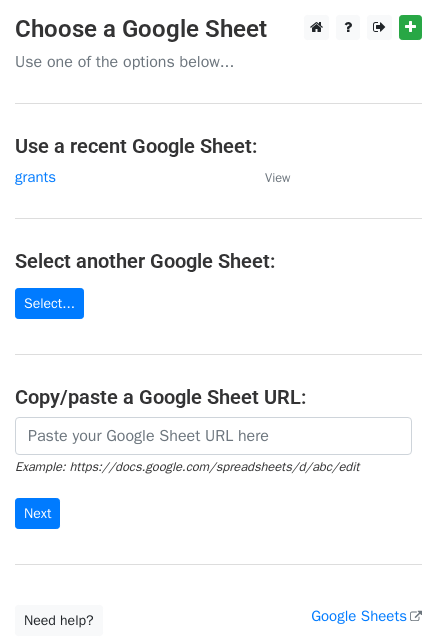 scroll, scrollTop: 0, scrollLeft: 0, axis: both 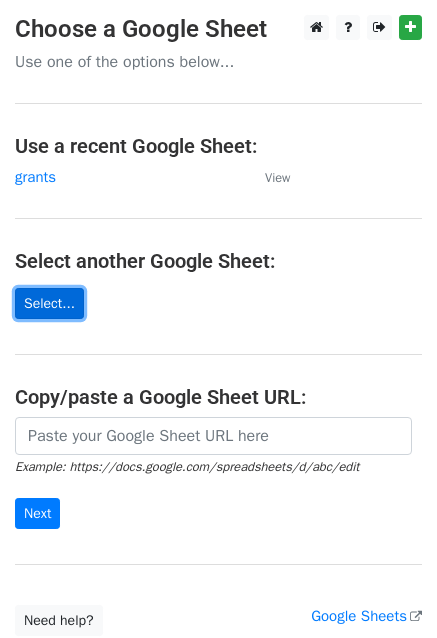 click on "Select..." at bounding box center [49, 303] 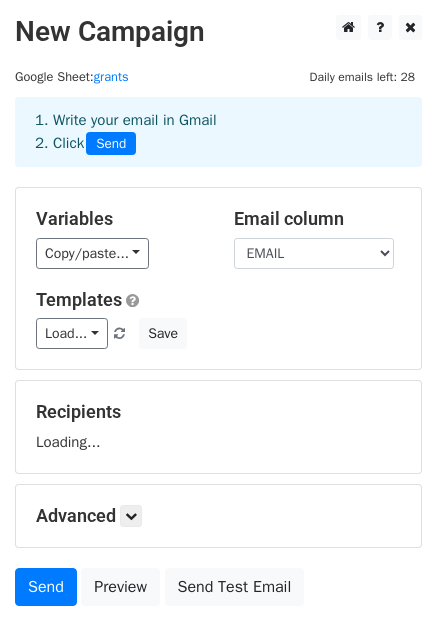 scroll, scrollTop: 0, scrollLeft: 0, axis: both 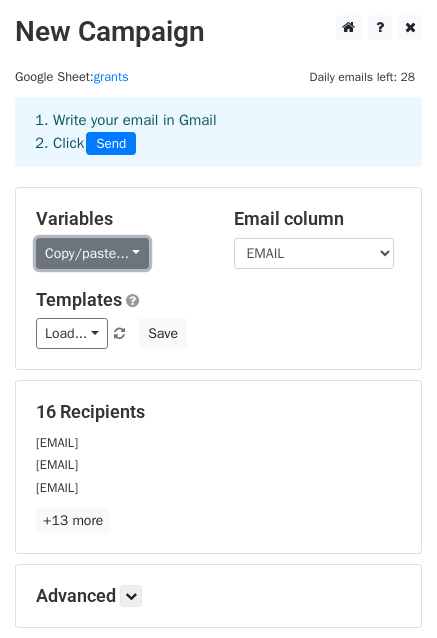 click on "Copy/paste..." at bounding box center [92, 253] 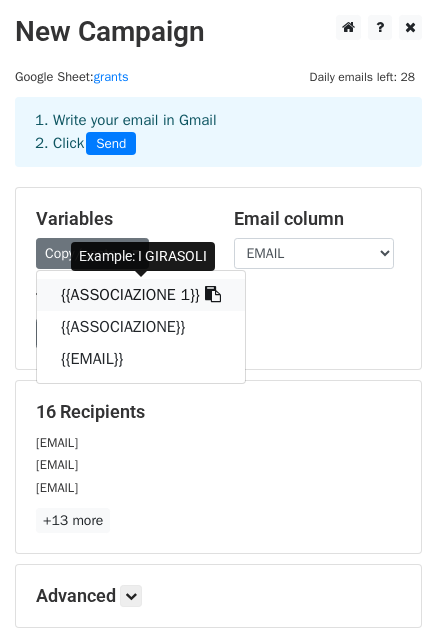 click on "{{ASSOCIAZIONE 1}}" at bounding box center (141, 295) 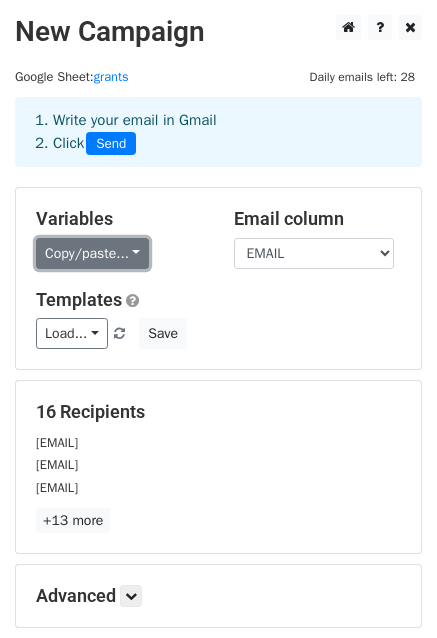 click on "Copy/paste..." at bounding box center [92, 253] 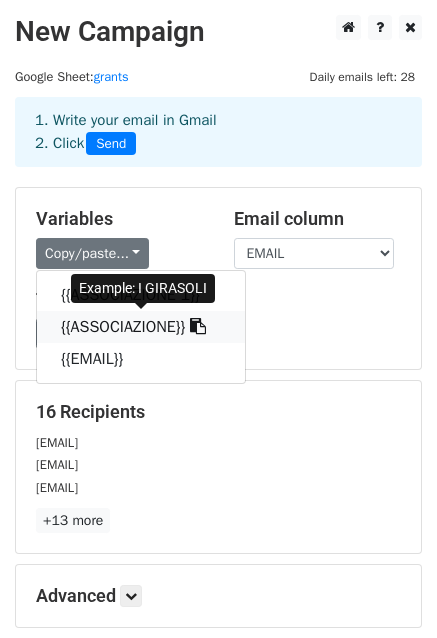 click on "{{ASSOCIAZIONE}}" at bounding box center [141, 327] 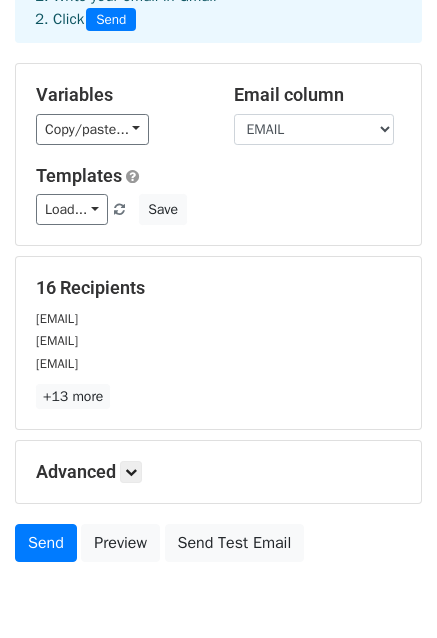 scroll, scrollTop: 216, scrollLeft: 0, axis: vertical 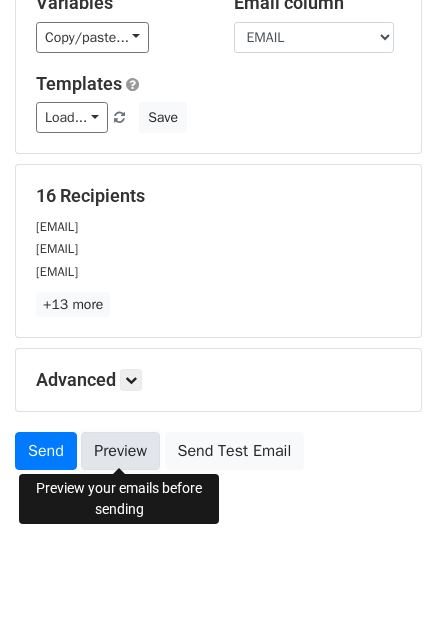 click on "Preview" at bounding box center (120, 451) 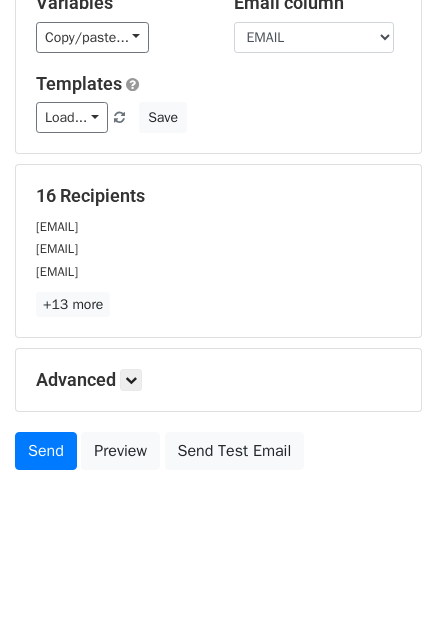 click on "New Campaign
Daily emails left: 28
Google Sheet:
grants
1. Write your email in Gmail
2. Click
Send
Variables
Copy/paste...
{{ASSOCIAZIONE 1}}
{{ASSOCIAZIONE}}
{{EMAIL}}
Email column
ASSOCIAZIONE 1
ASSOCIAZIONE
EMAIL
Templates
Load...
No templates saved
Save
16 Recipients
igirasoliassociazione@gmail.com
viveredonnaonlus2@yahoo.it/ raffa.catena@libero.it
moicabasilicata@gmail.com
+13 more
16 Recipients
×
igirasoliassociazione@gmail.com
viveredonnaonlus2@yahoo.it/ raffa.catena@libero.it
moicabasilicata@gmail.com
presidente@agatacontroilcancro.it
hermes.odv@gmail.com
presidenza@coopdedalus.it
info.callystoarts@gmail.com
info@noidonnesoprattutto.it
ullascuccimarra@gmail.com
ilsenodipoi.odv@gmail.com" at bounding box center (218, 179) 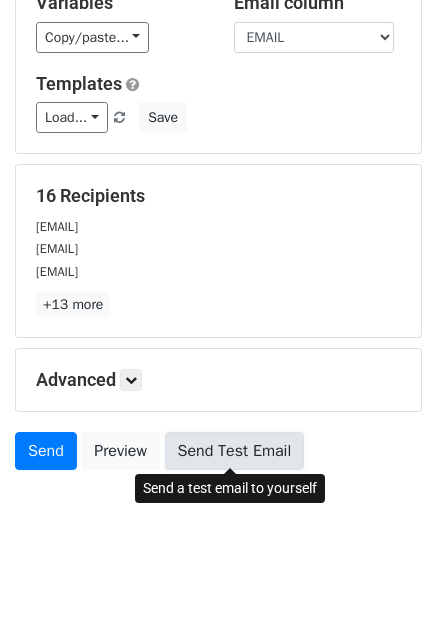 click on "Send Test Email" at bounding box center [235, 451] 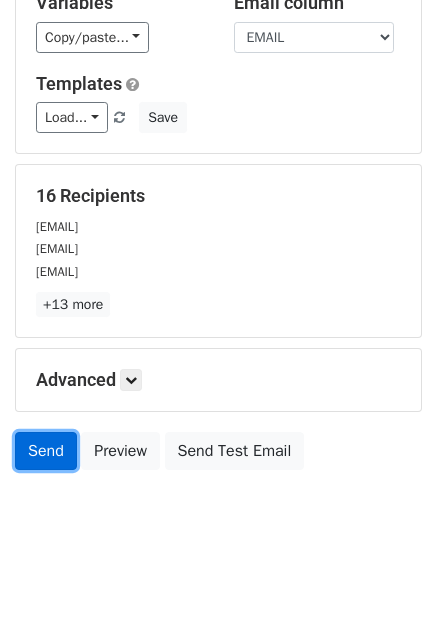 click on "Send" at bounding box center (46, 451) 